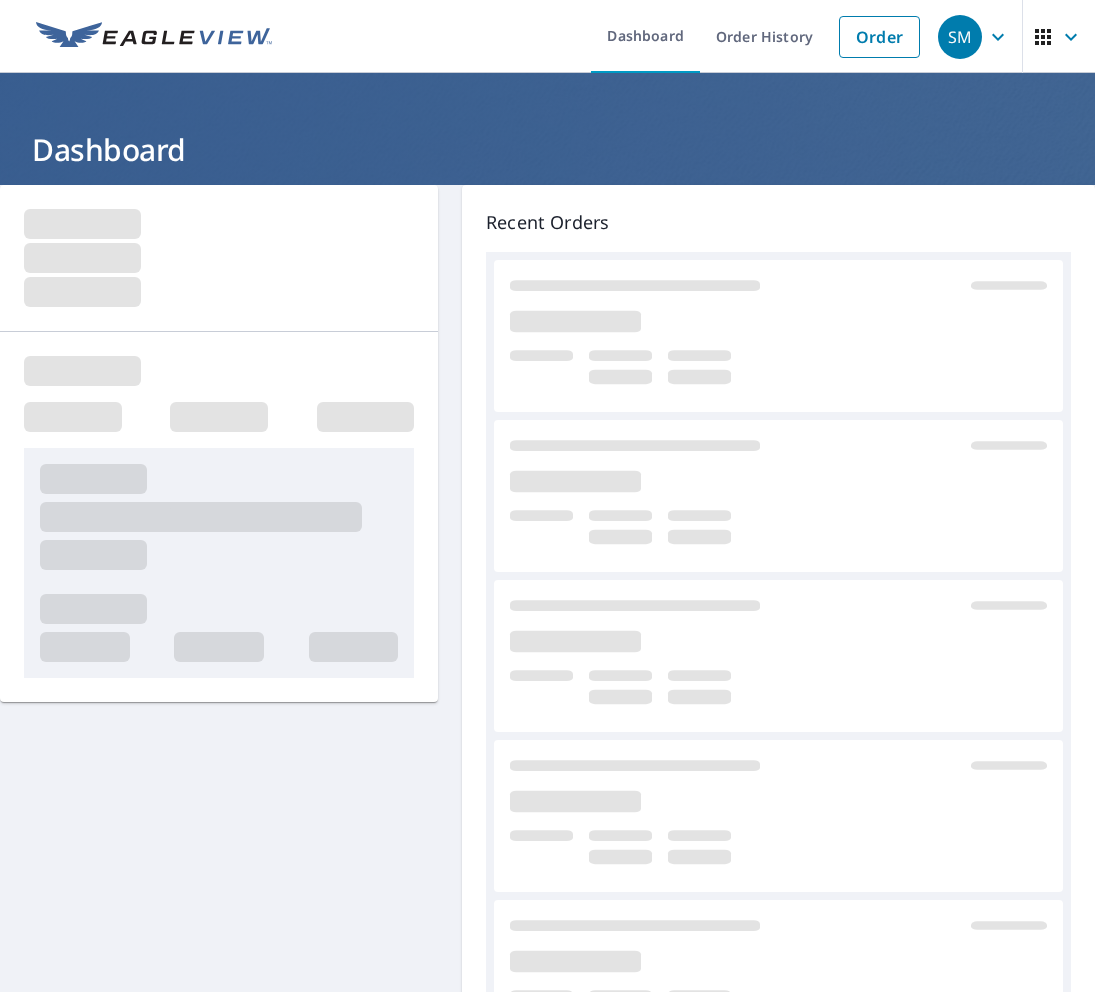 scroll, scrollTop: 0, scrollLeft: 0, axis: both 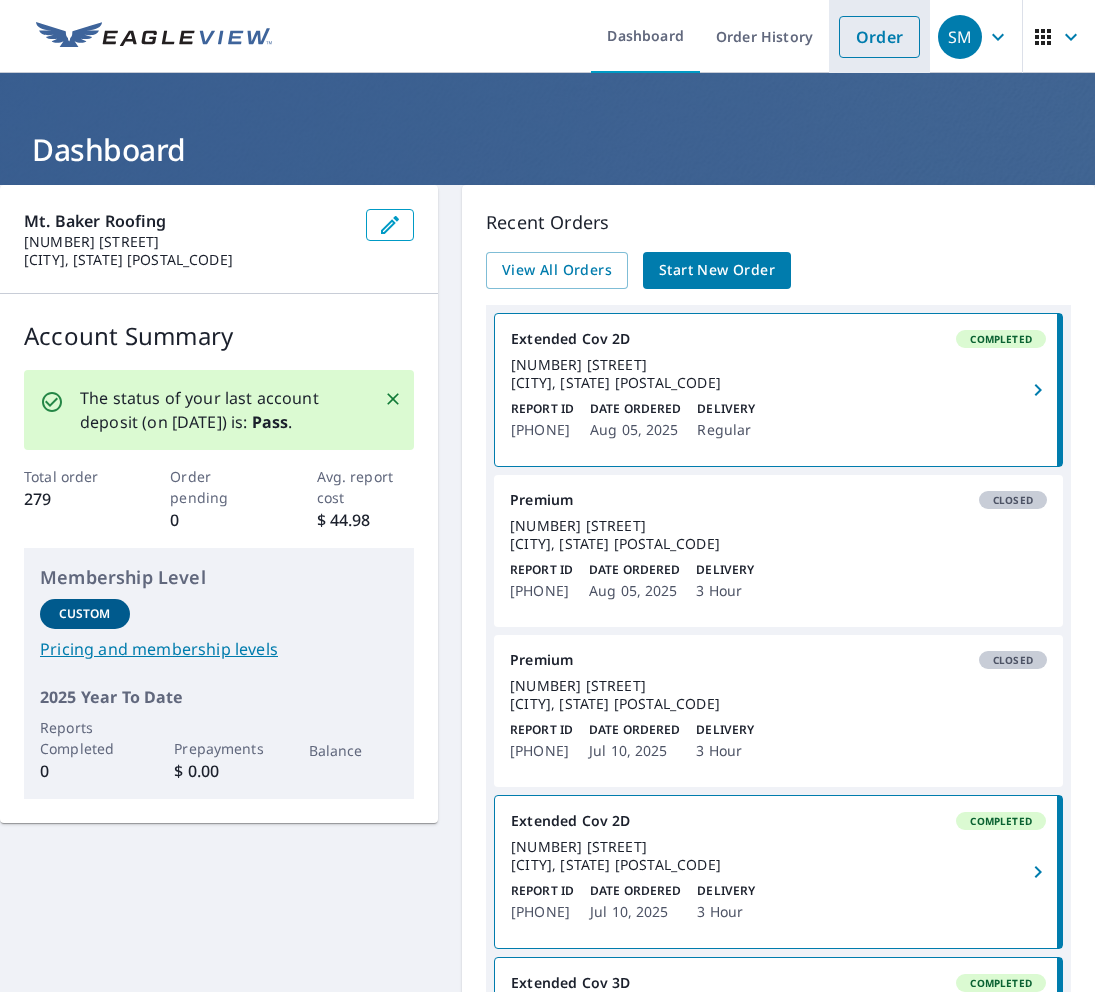 click on "Order" at bounding box center [879, 37] 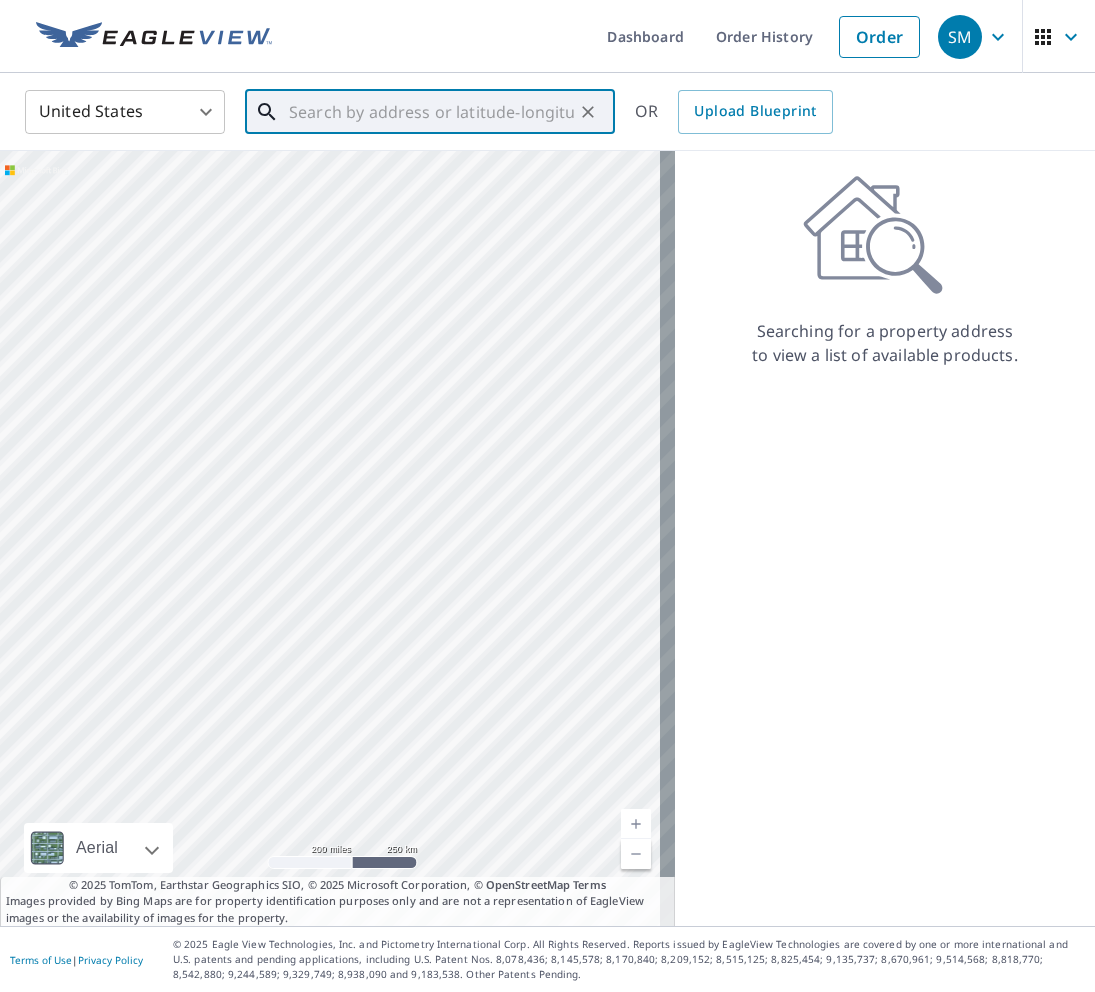 click at bounding box center (431, 112) 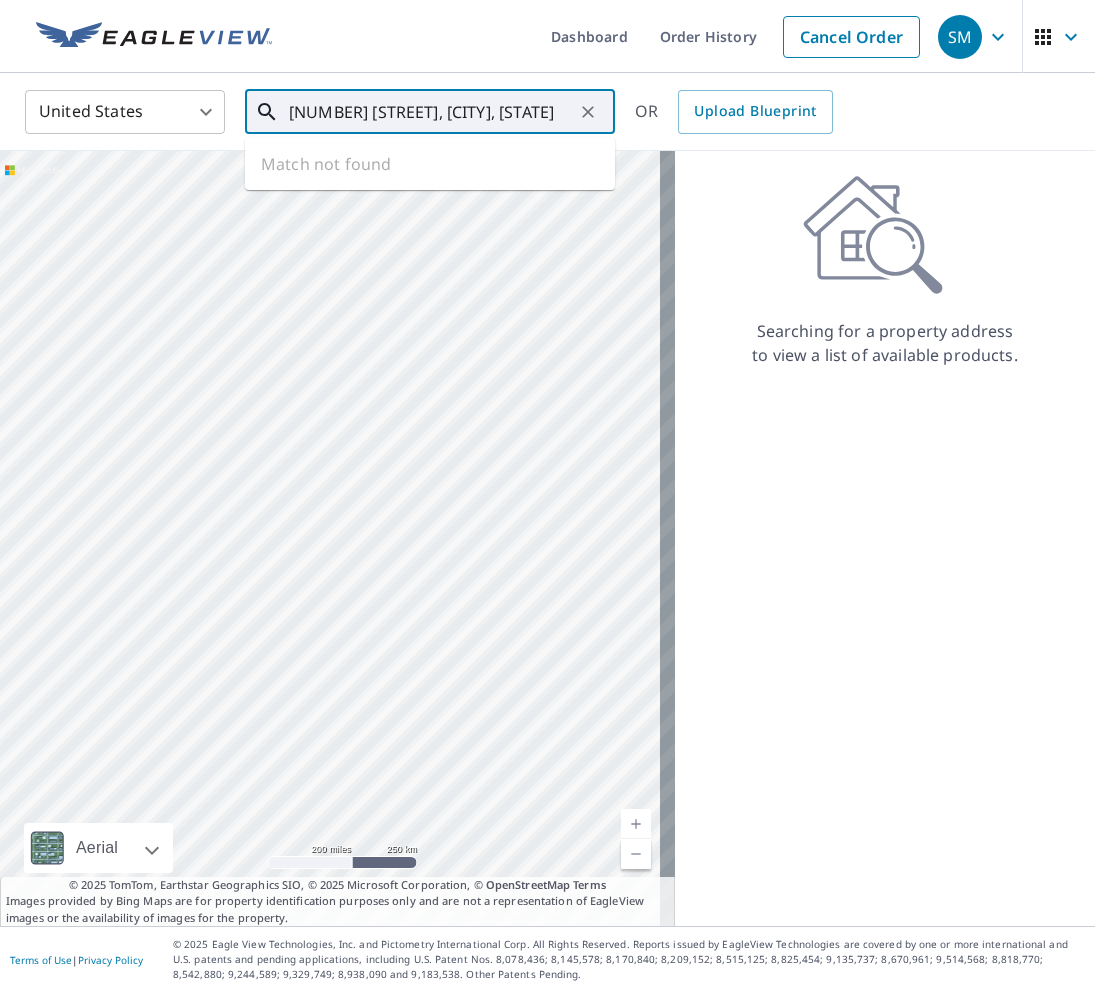scroll, scrollTop: 0, scrollLeft: 43, axis: horizontal 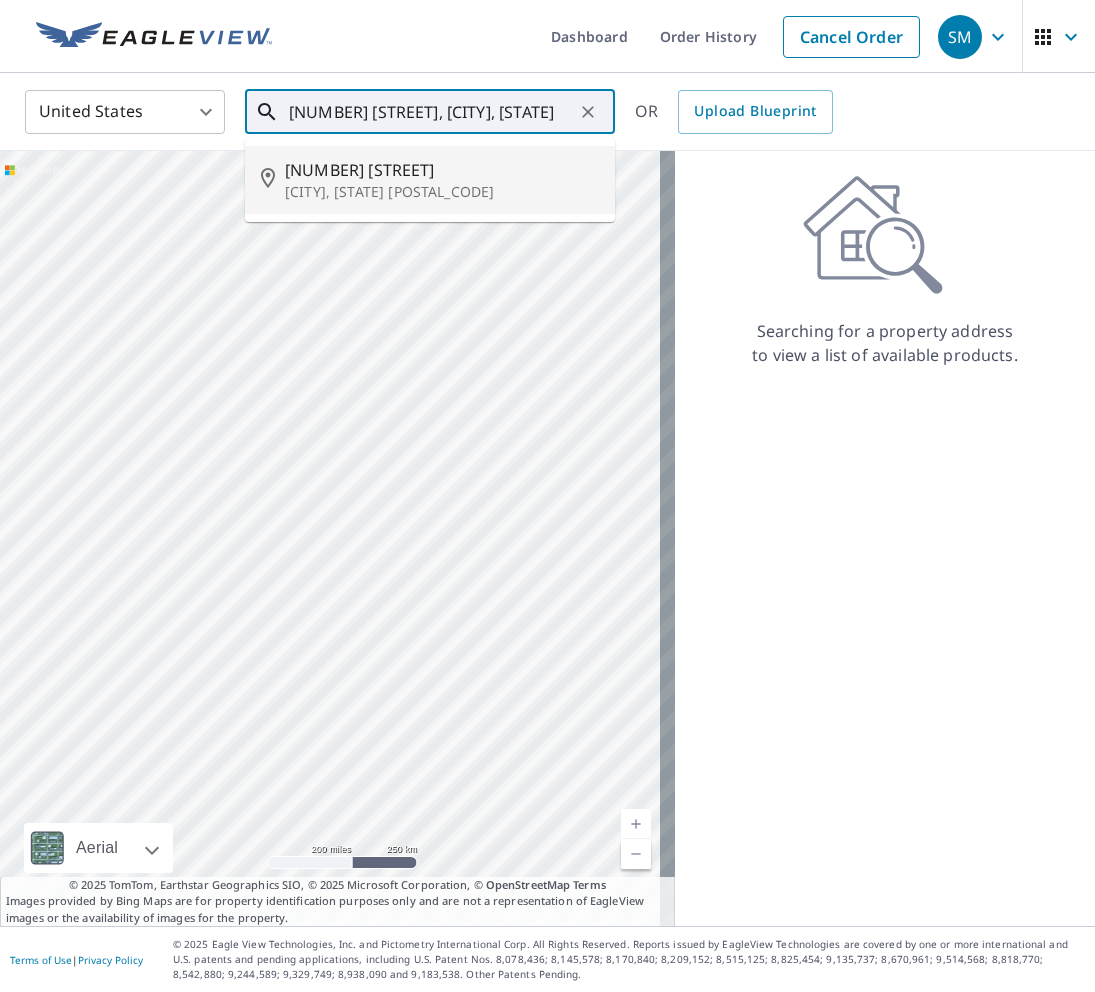 click on "Everson, WA 98247" at bounding box center [442, 192] 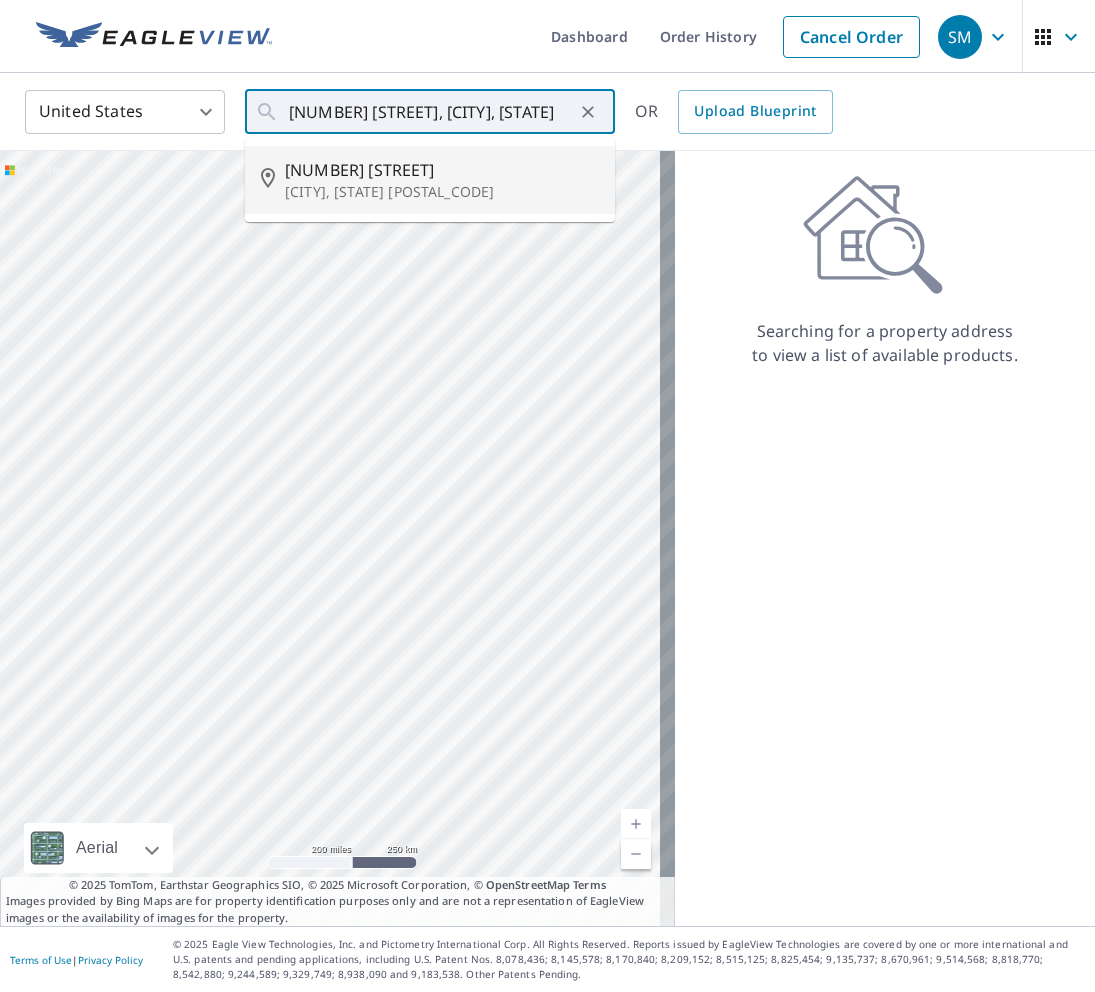 type on "2468 E Pole Rd Everson, WA 98247" 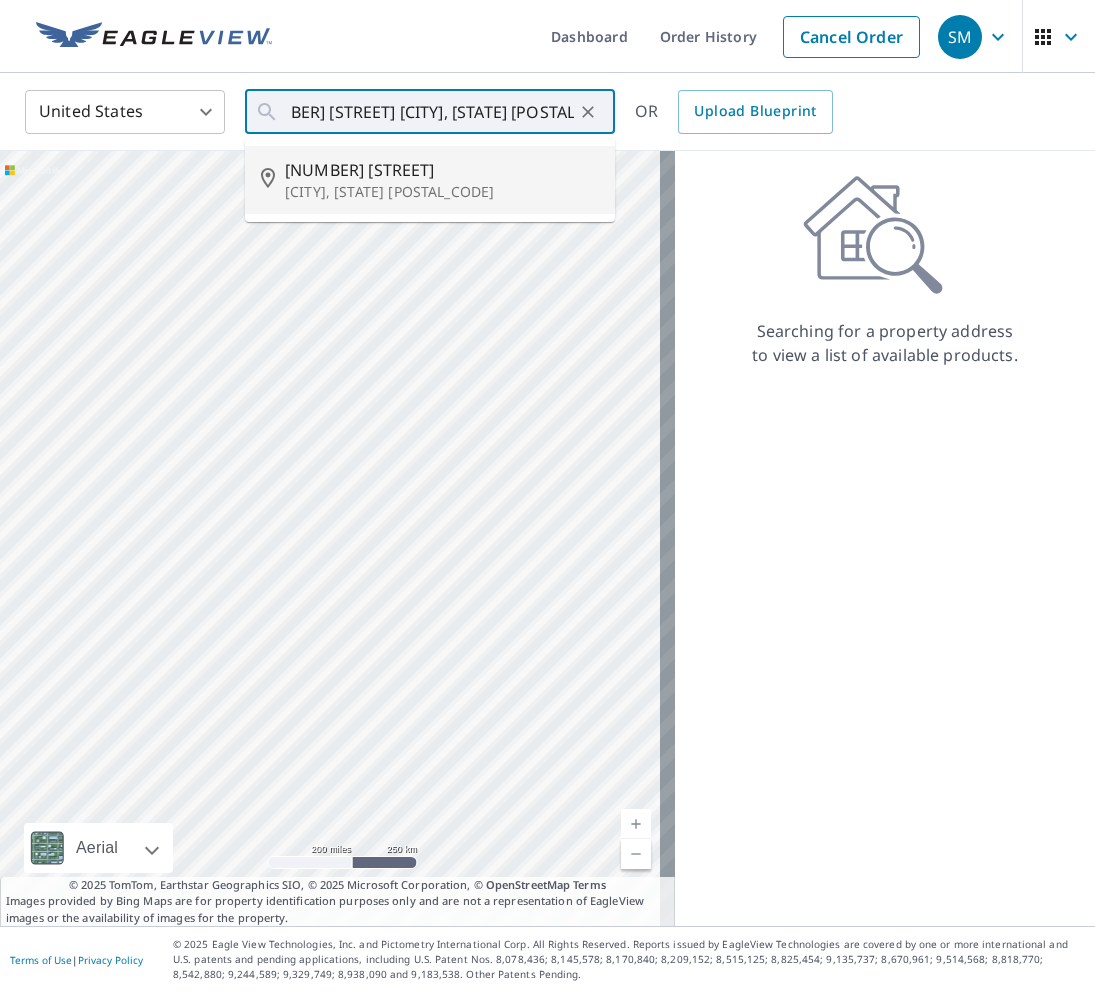 scroll, scrollTop: 0, scrollLeft: 0, axis: both 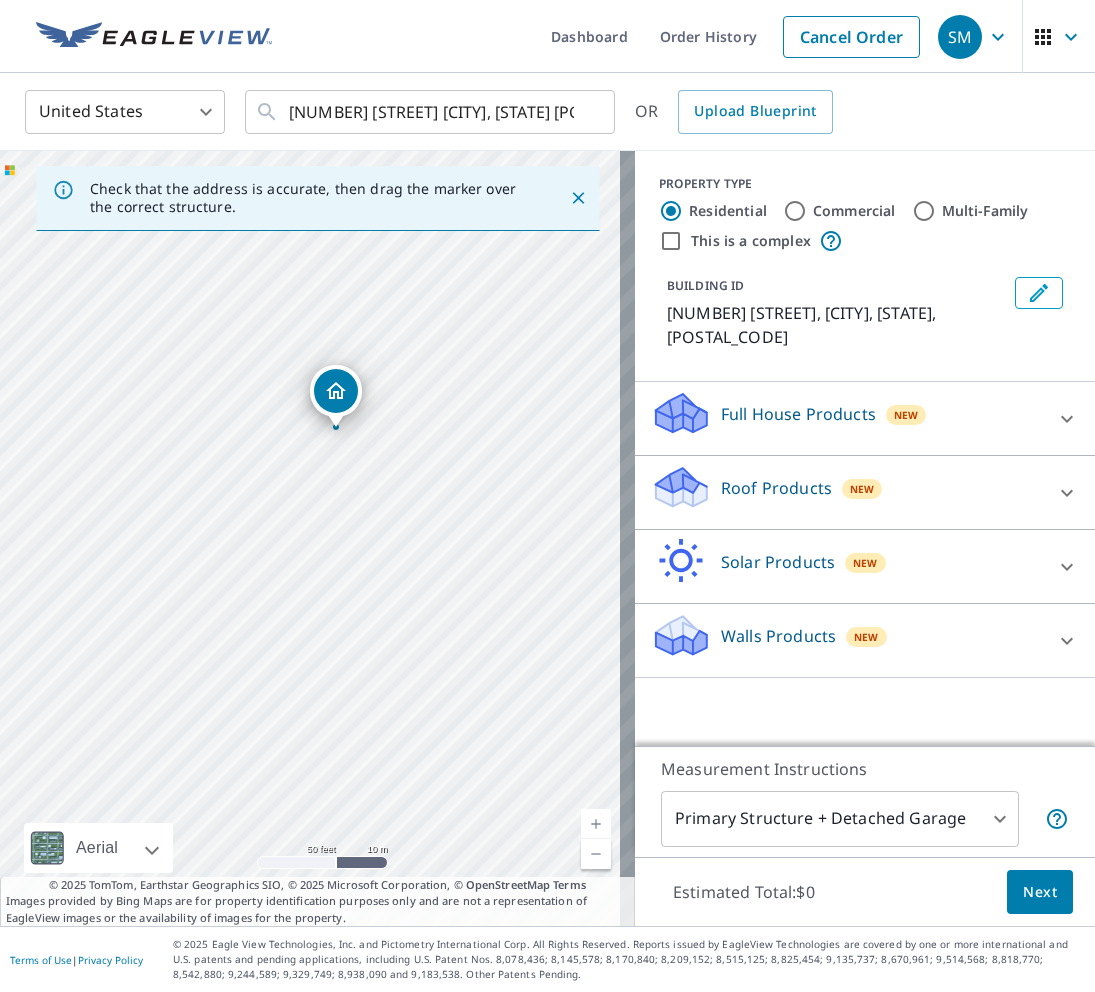 drag, startPoint x: 262, startPoint y: 672, endPoint x: 288, endPoint y: 564, distance: 111.085556 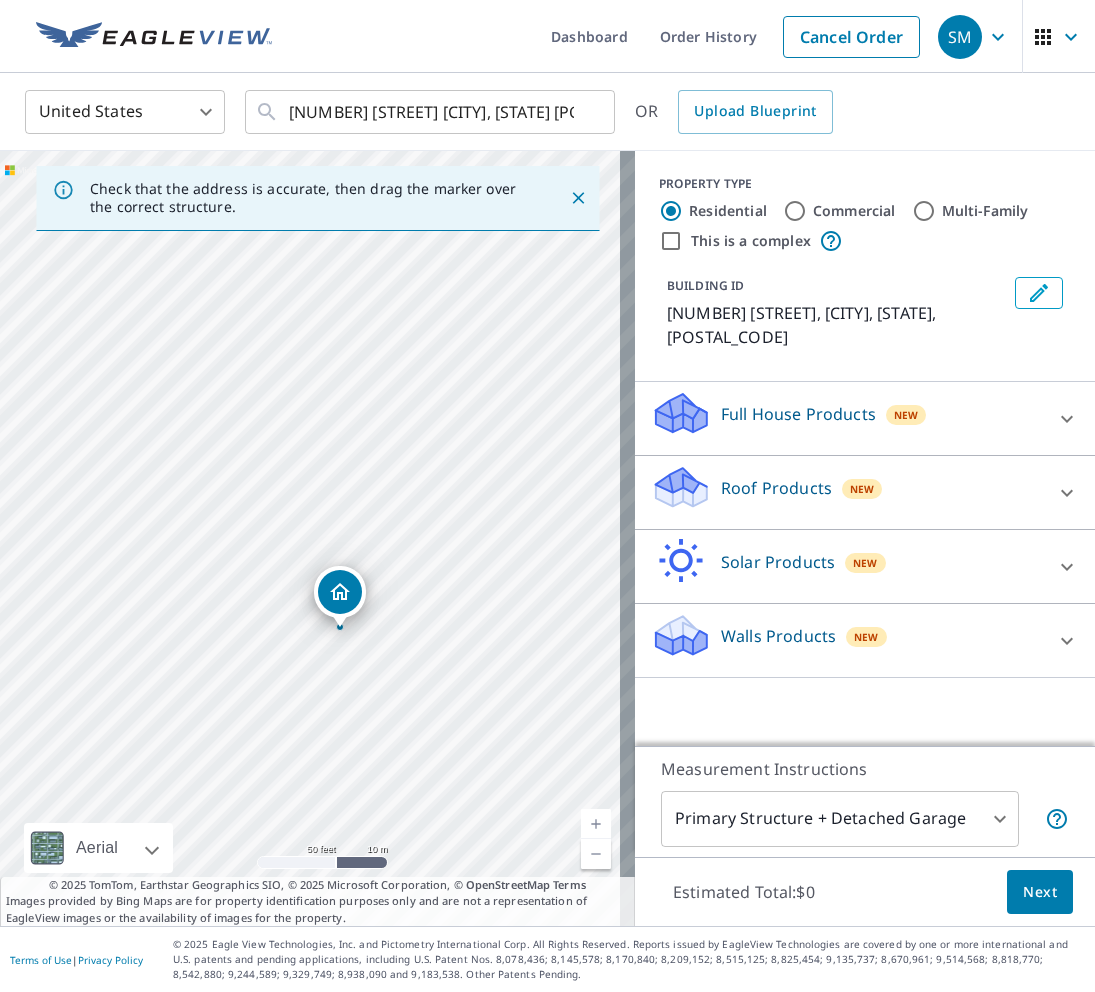 drag, startPoint x: 340, startPoint y: 391, endPoint x: 344, endPoint y: 591, distance: 200.04 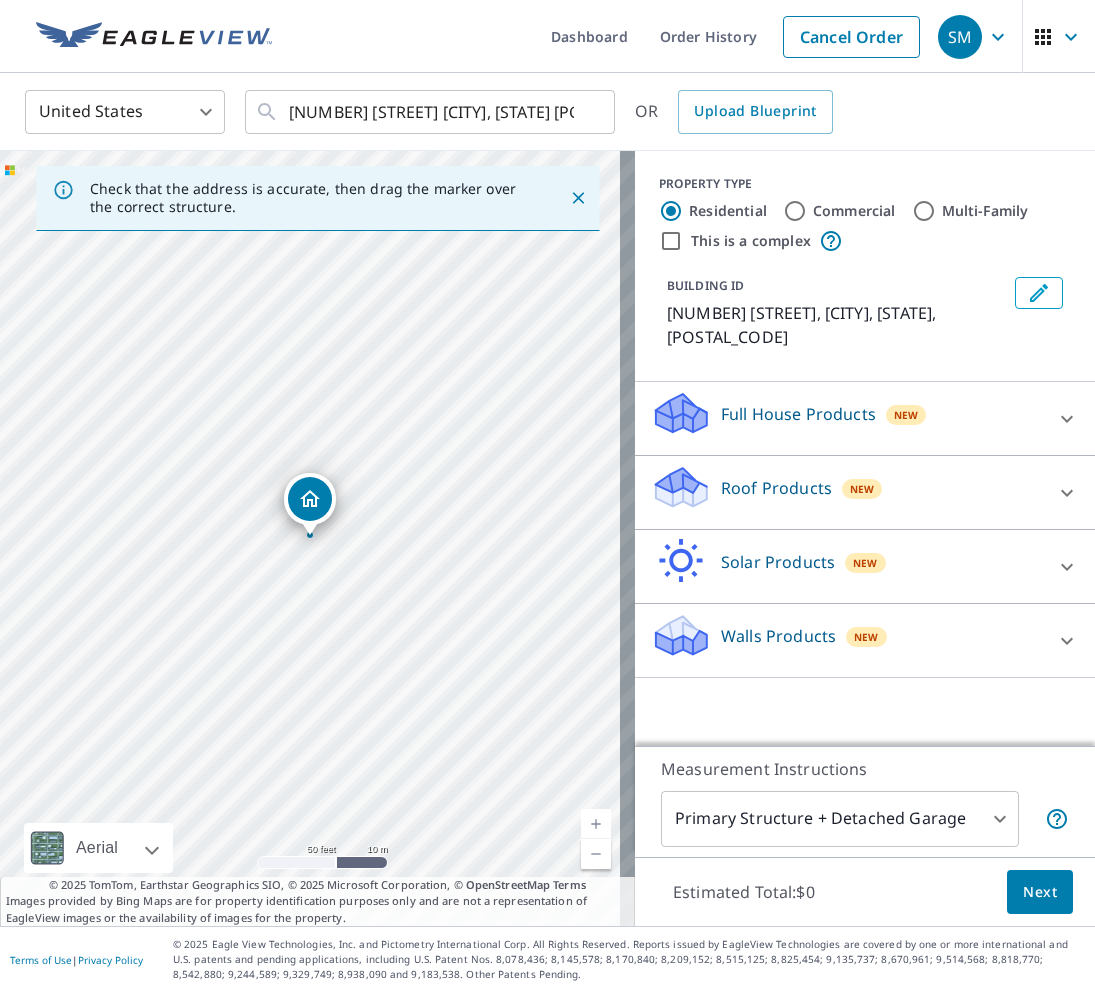 click on "Roof Products New" at bounding box center (847, 492) 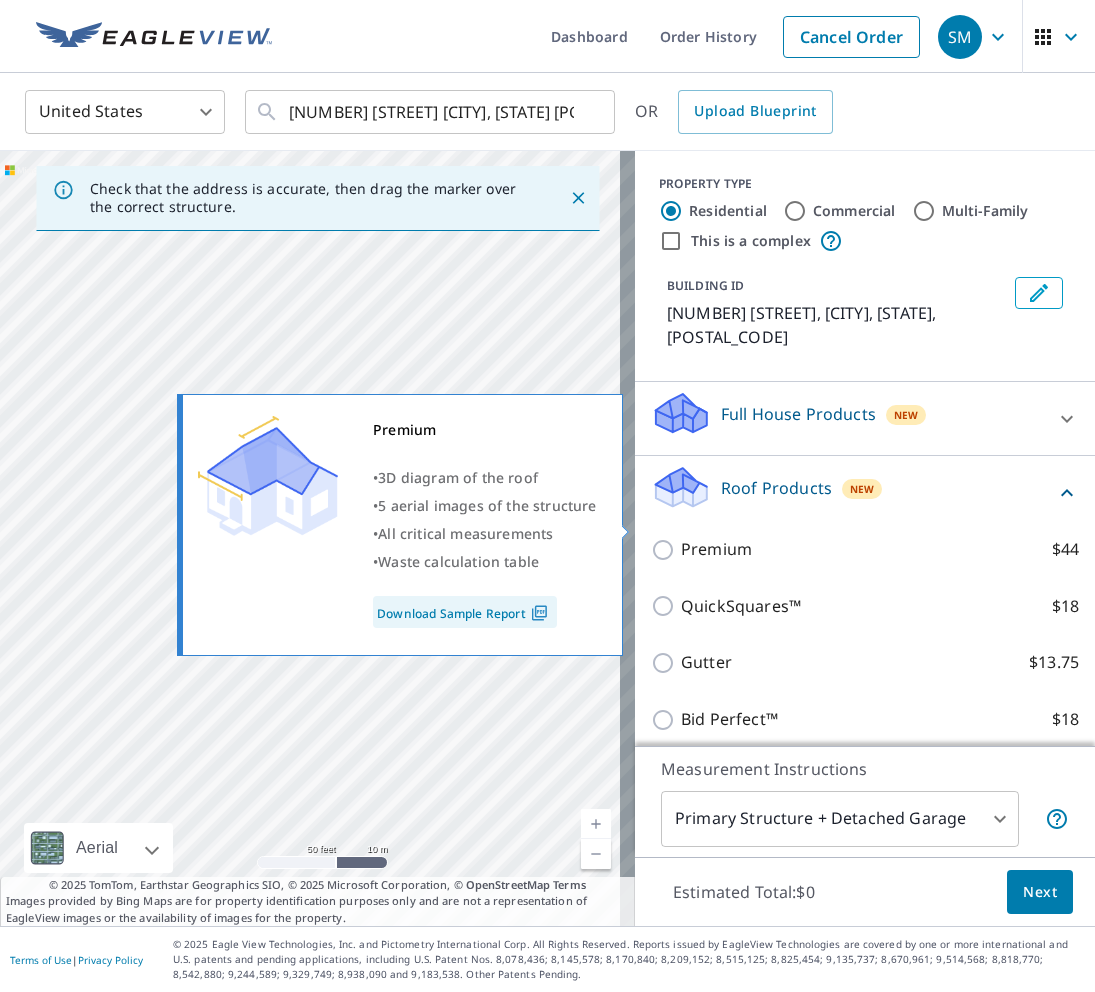 click on "Premium $44" at bounding box center [880, 549] 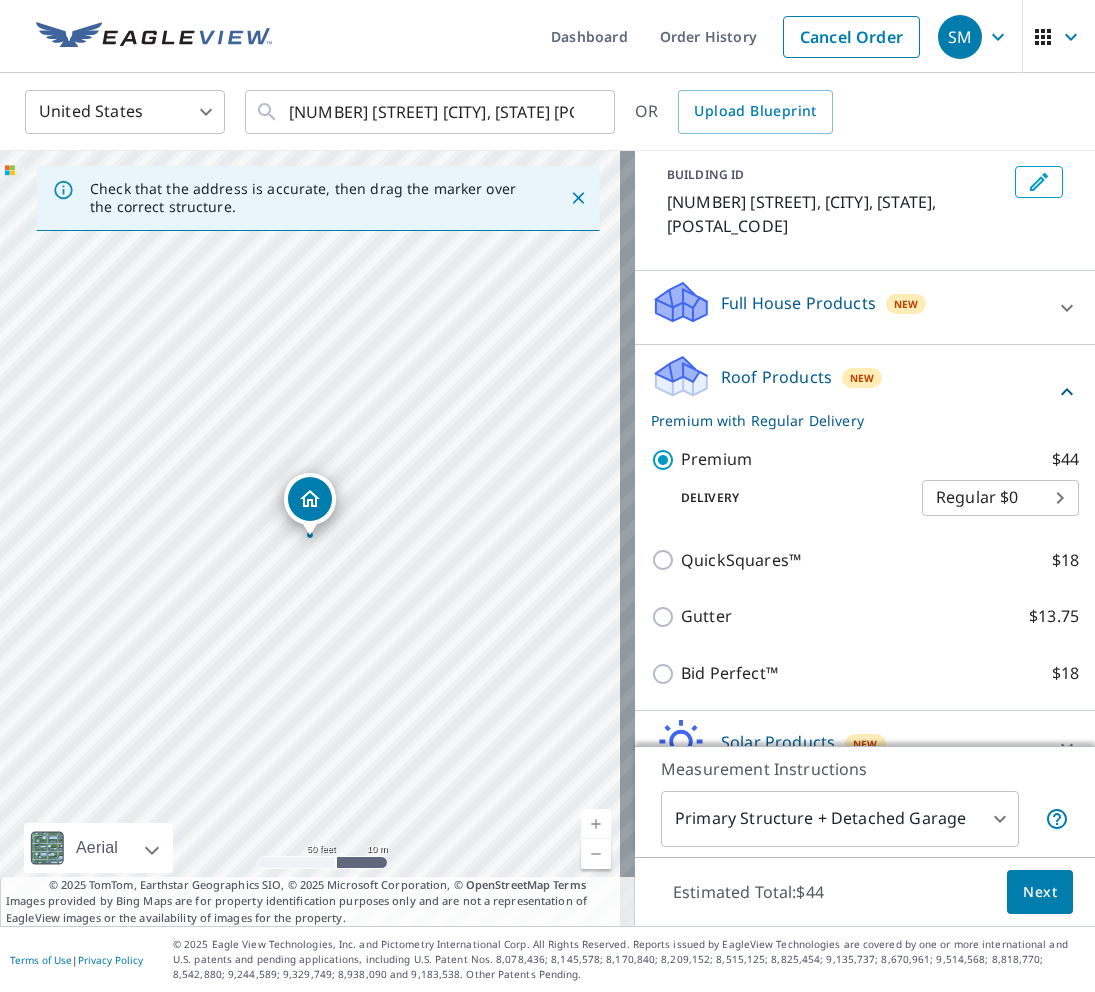 scroll, scrollTop: 200, scrollLeft: 0, axis: vertical 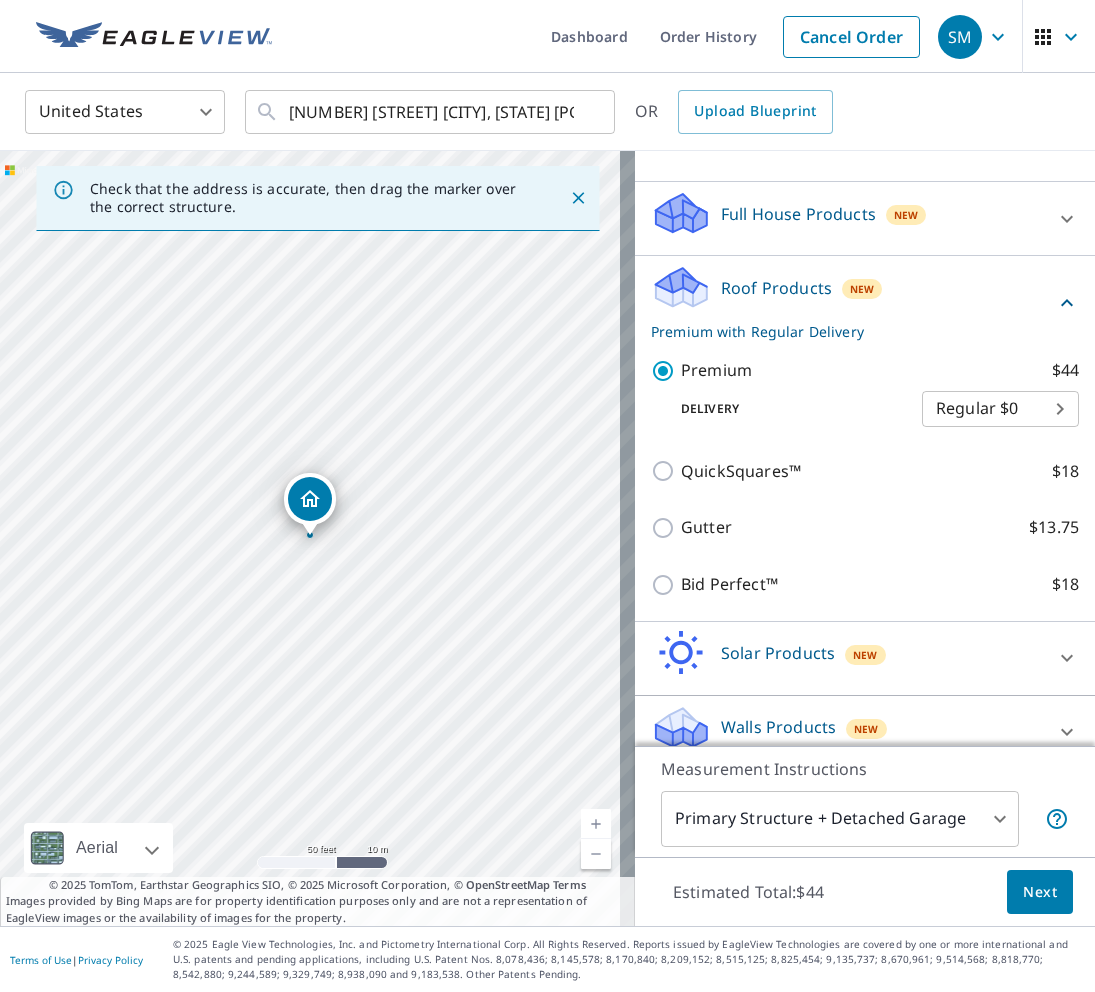 click on "Next" at bounding box center (1040, 892) 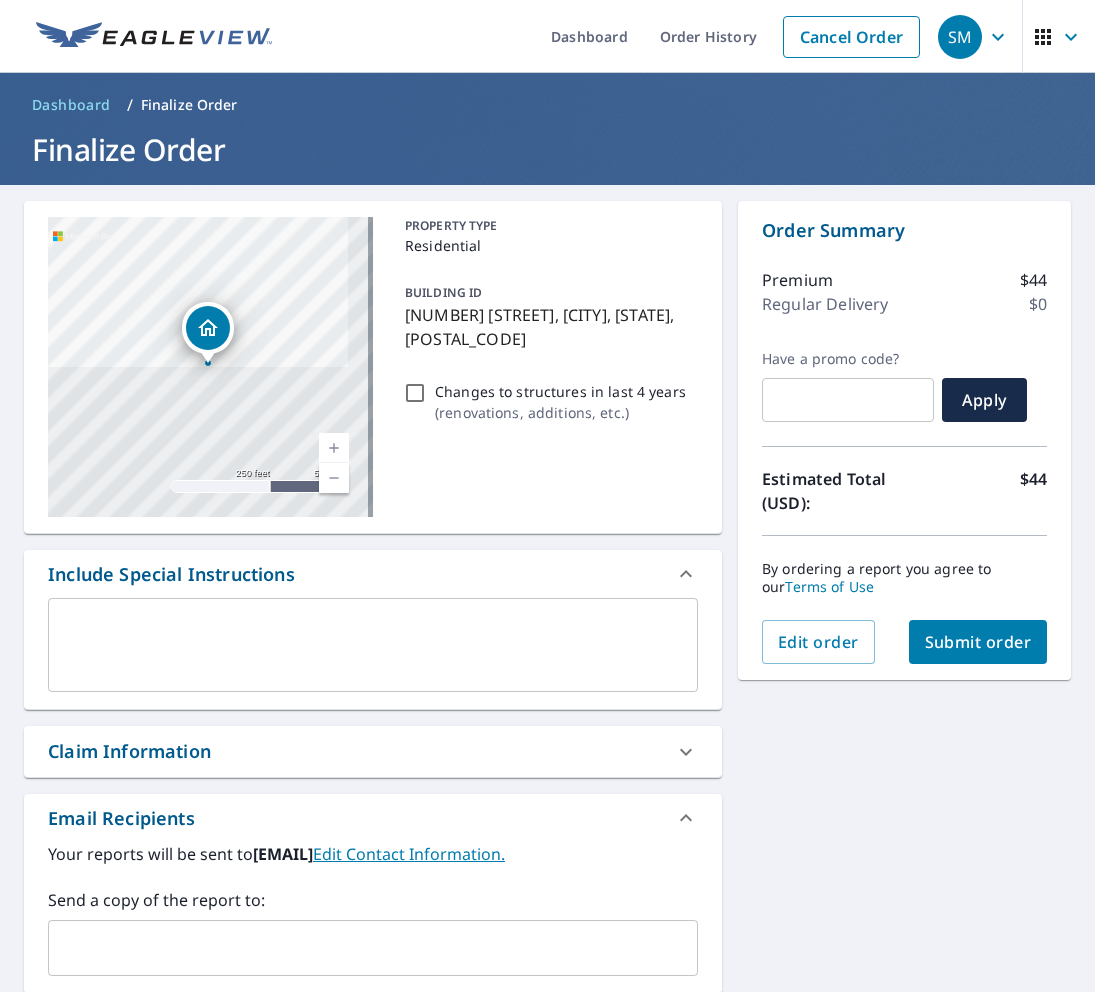 click on "Submit order" at bounding box center [978, 642] 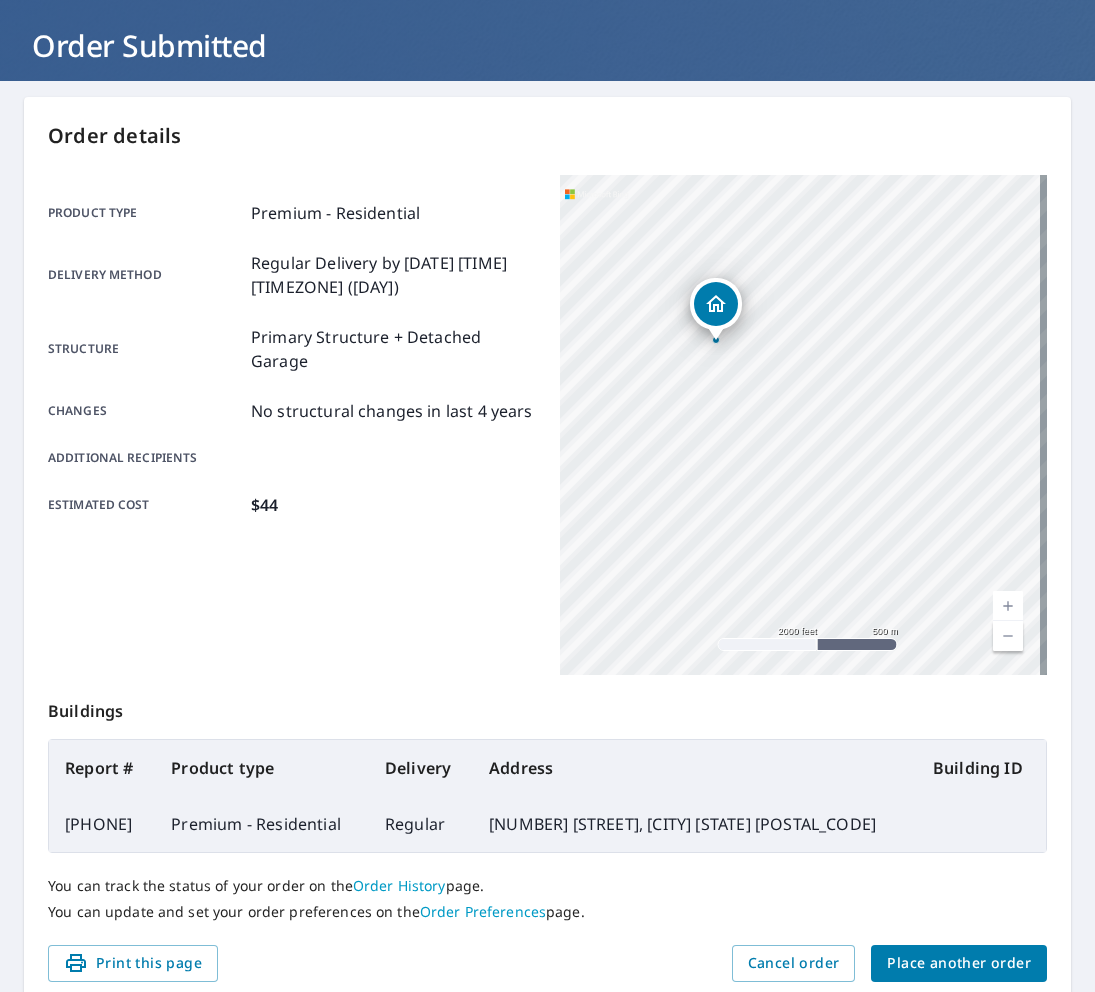 scroll, scrollTop: 200, scrollLeft: 0, axis: vertical 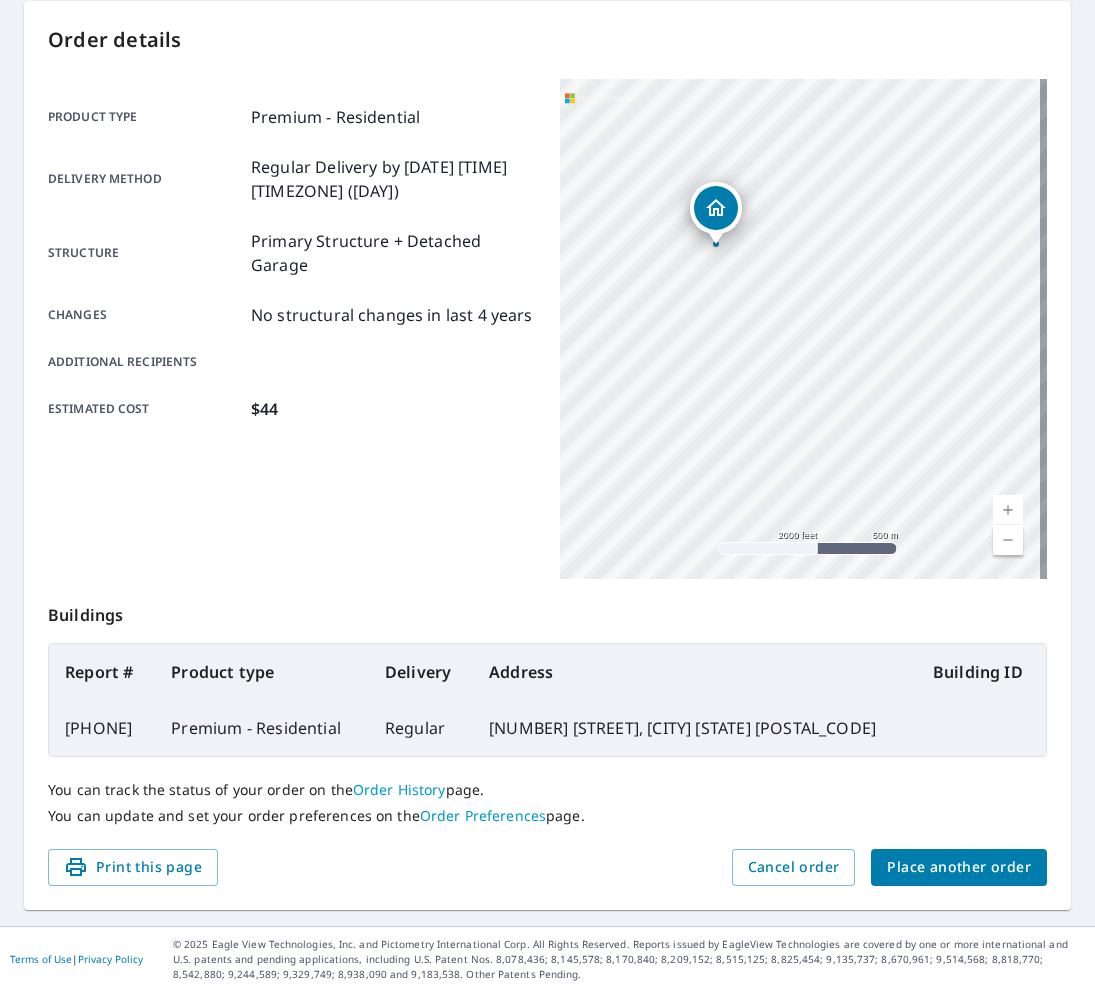 click on "Place another order" at bounding box center [959, 867] 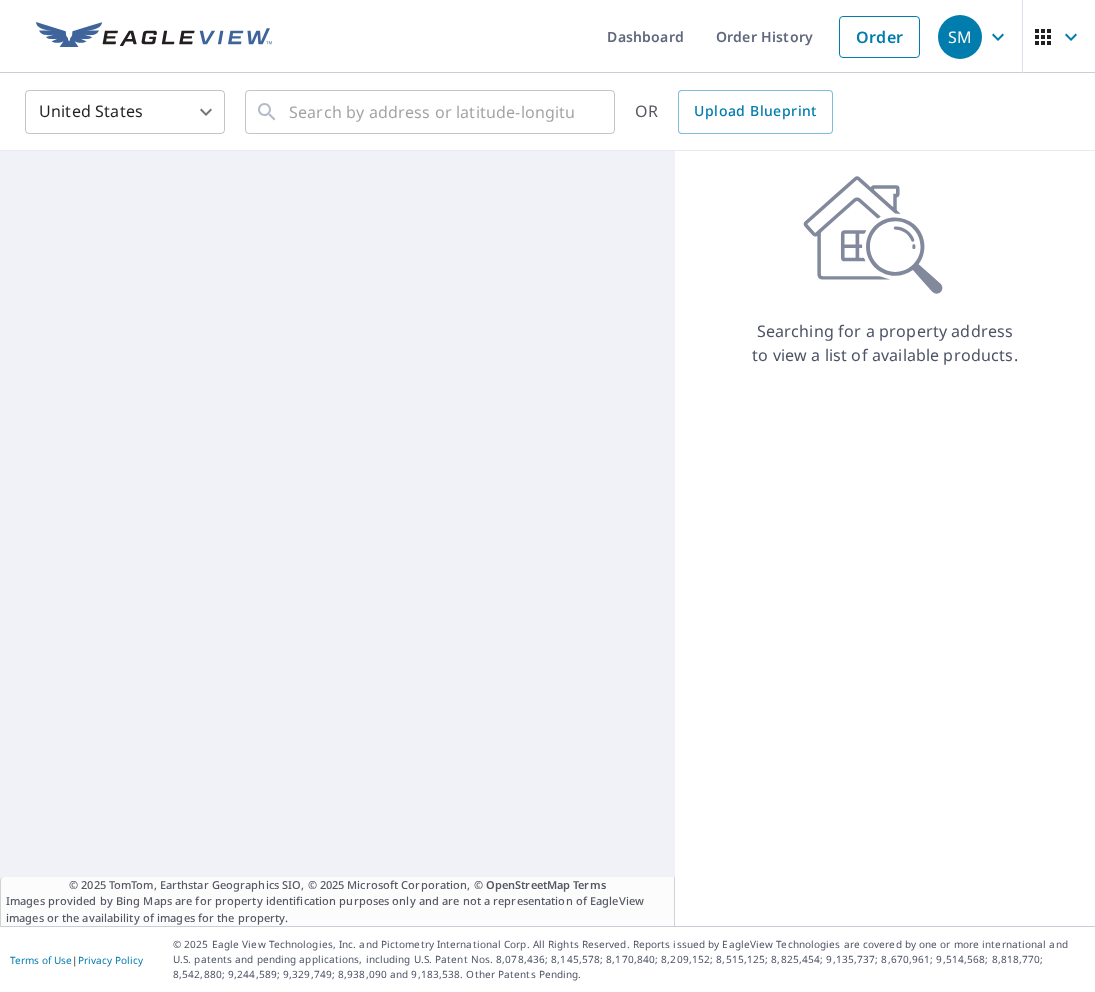 scroll, scrollTop: 0, scrollLeft: 0, axis: both 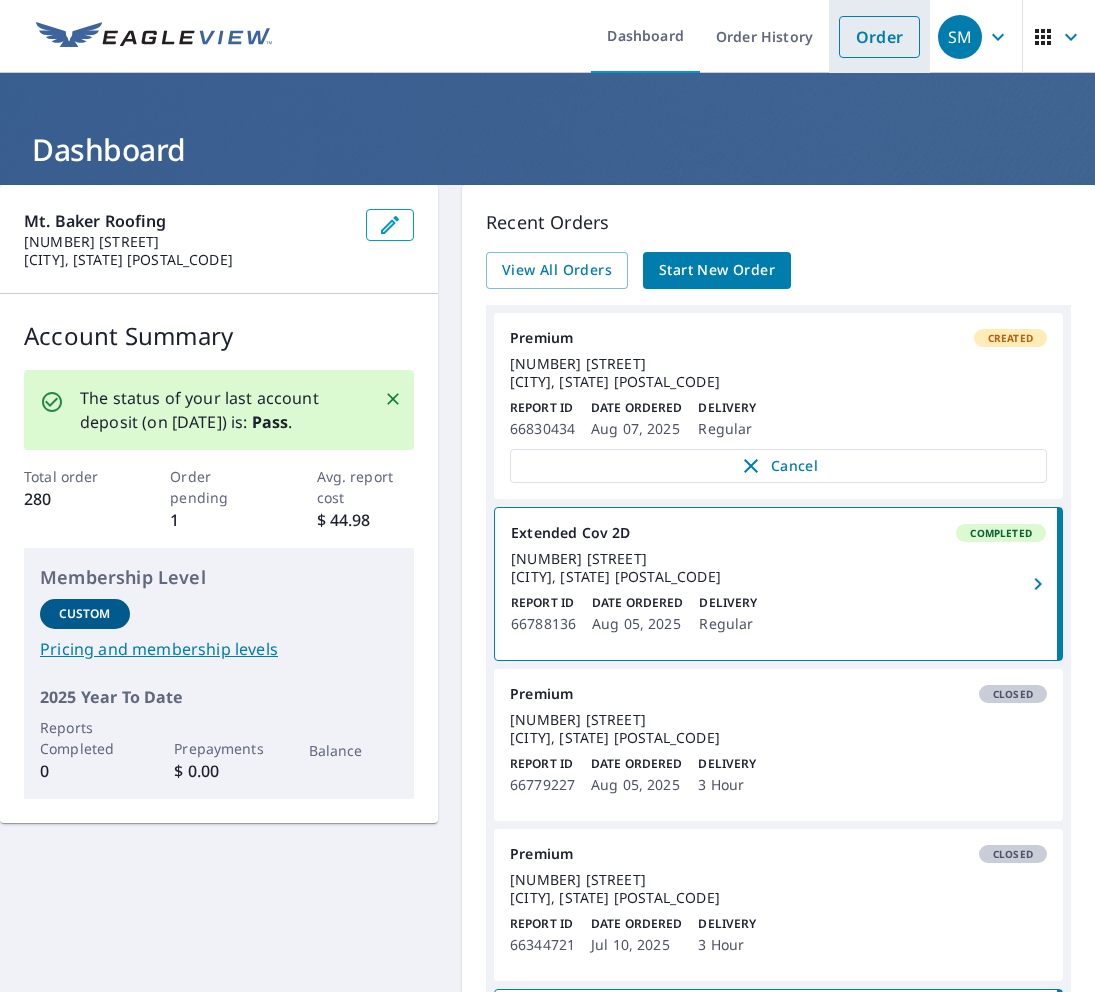 click on "Order" at bounding box center [879, 37] 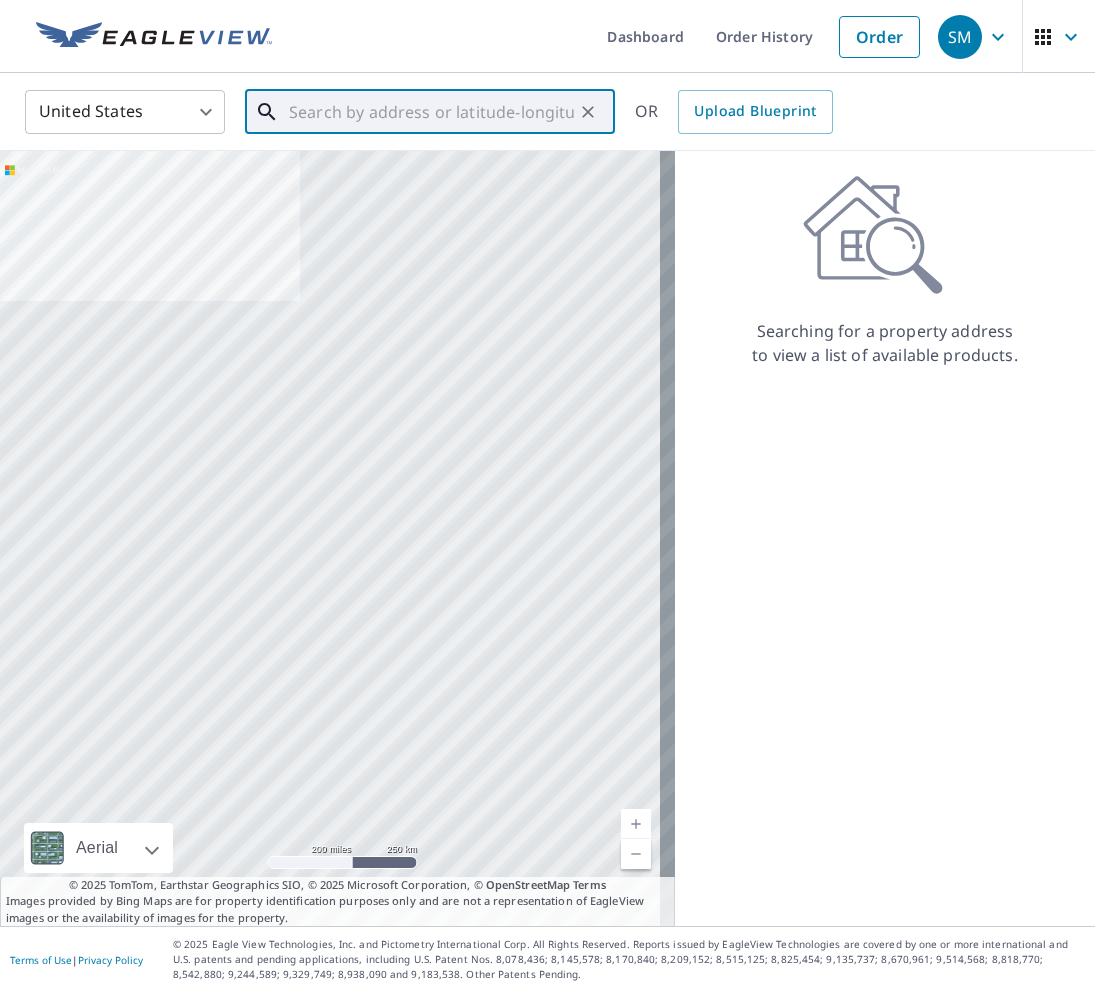 click at bounding box center [431, 112] 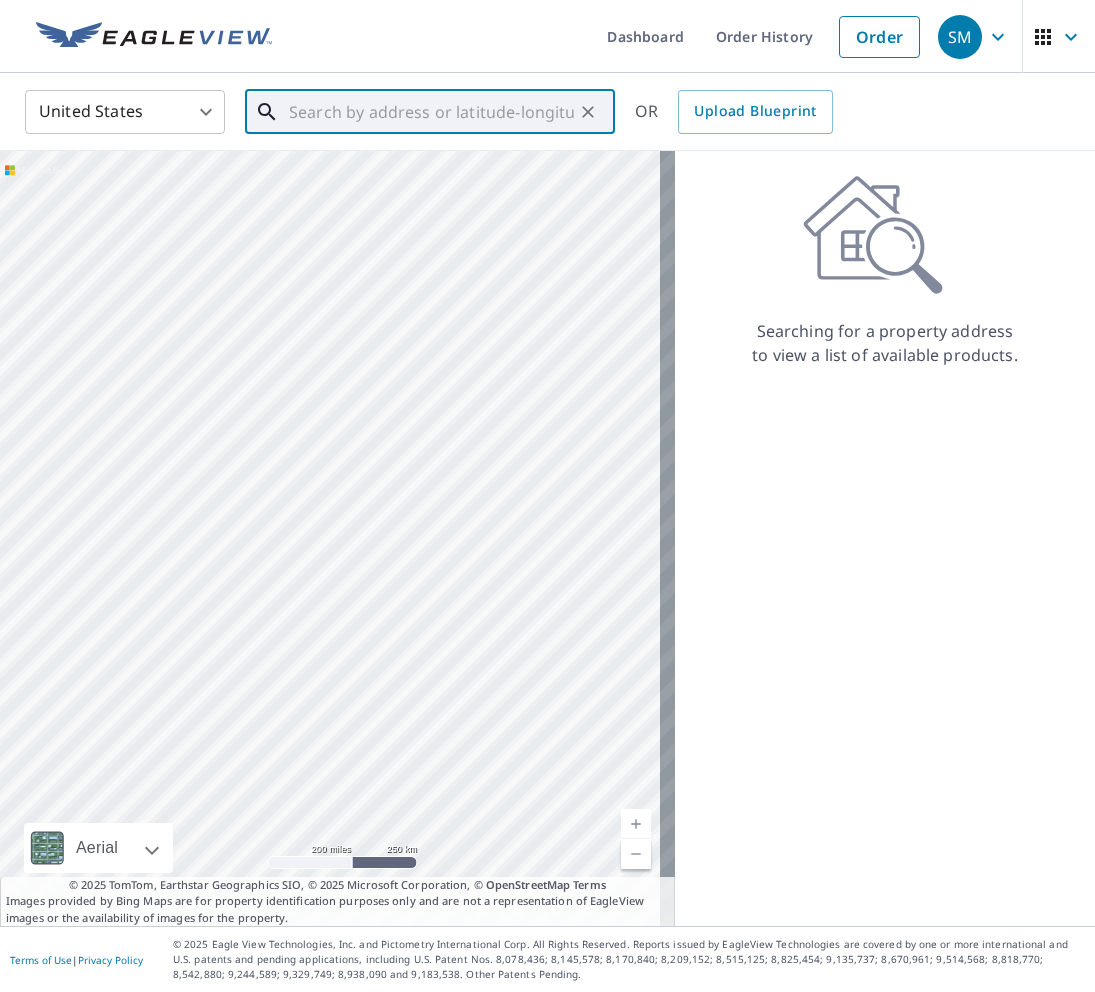 paste on "[NUMBER] [STREET], [CITY]" 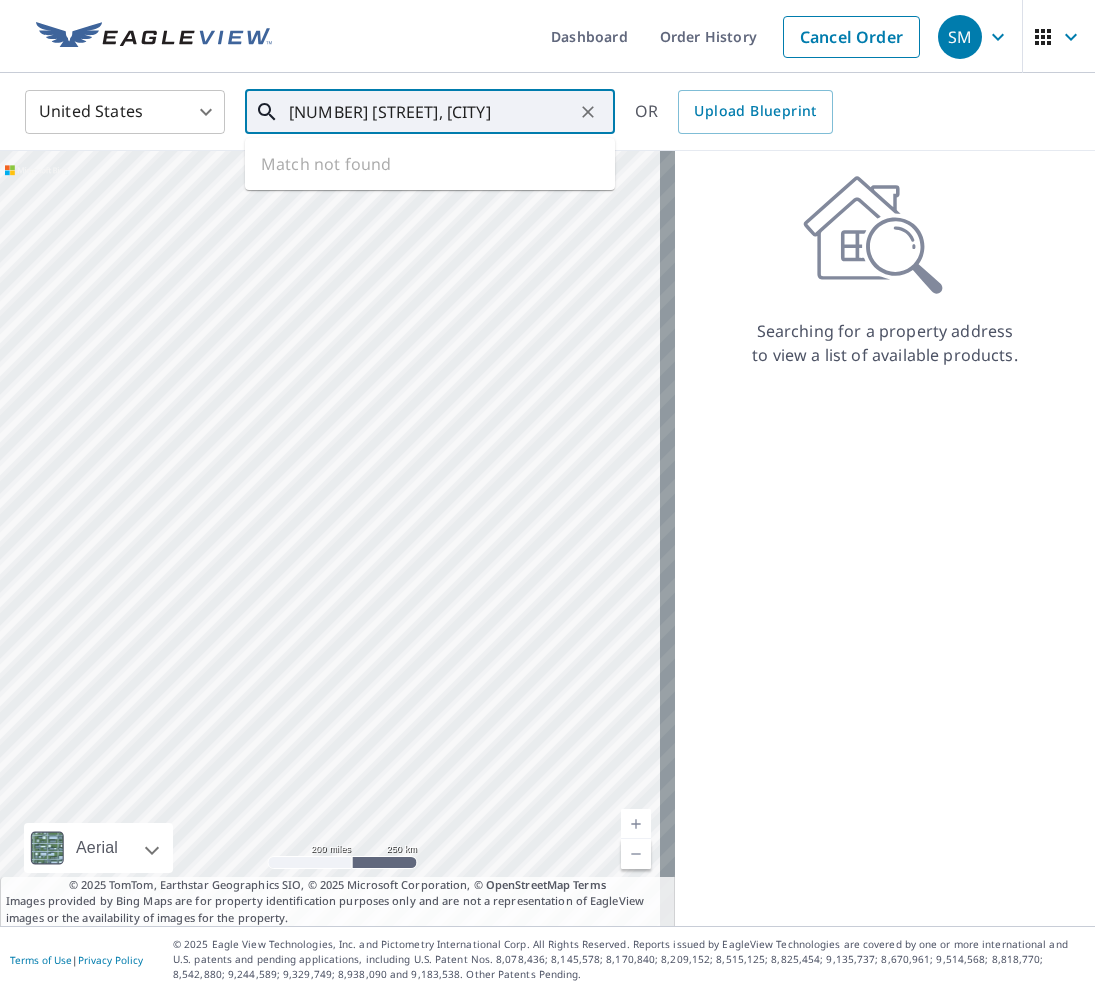 scroll, scrollTop: 0, scrollLeft: 43, axis: horizontal 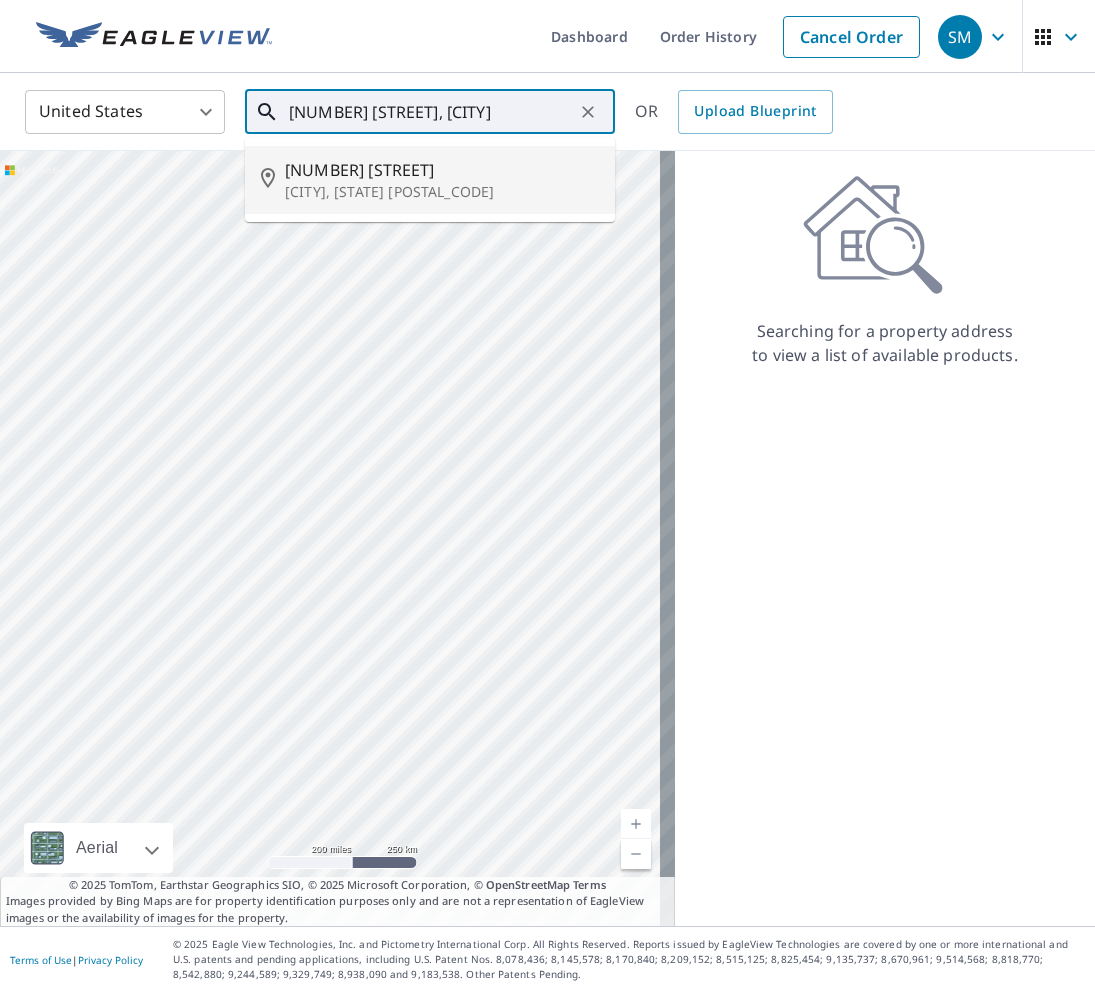 click on "[NUMBER] [STREET]" at bounding box center (442, 170) 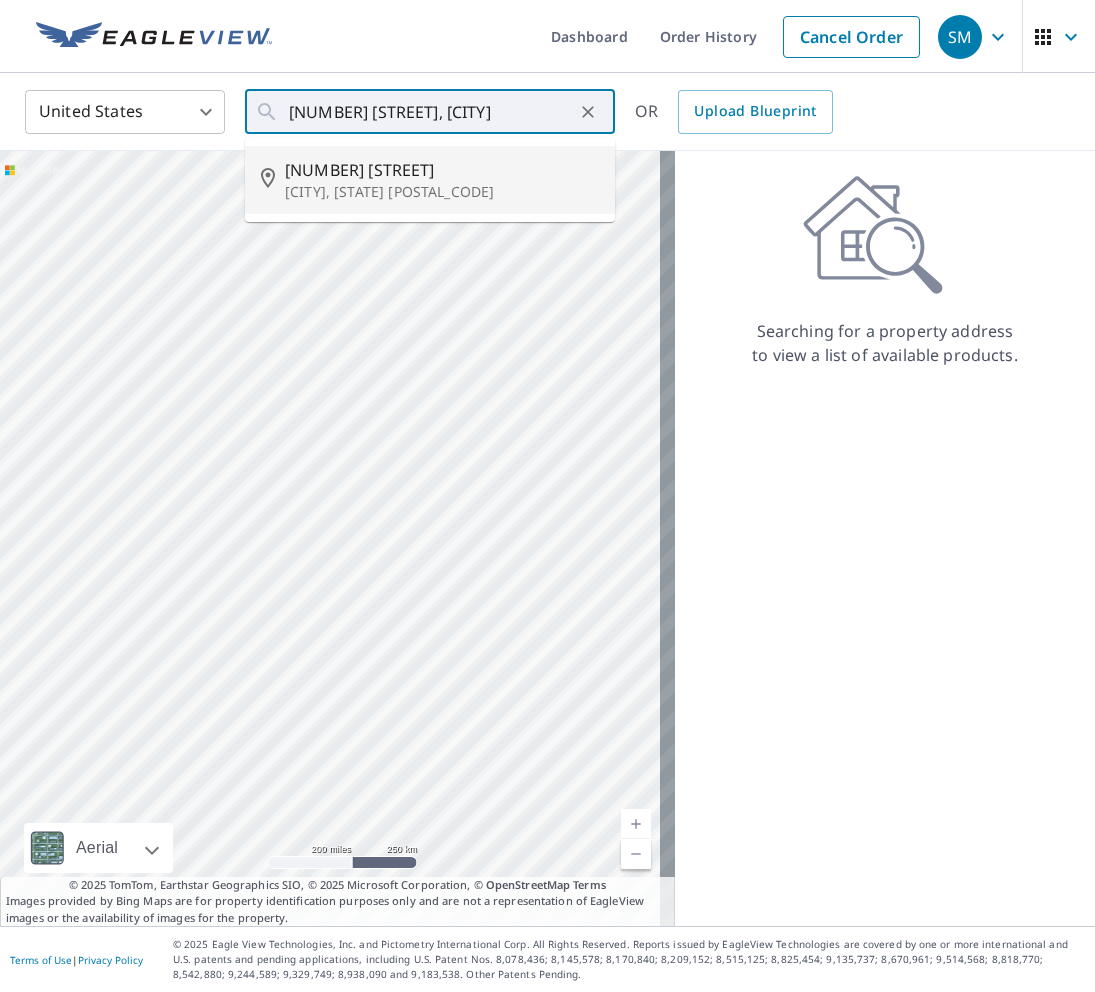 type on "[NUMBER] [STREET] [CITY], [STATE] [POSTAL_CODE]" 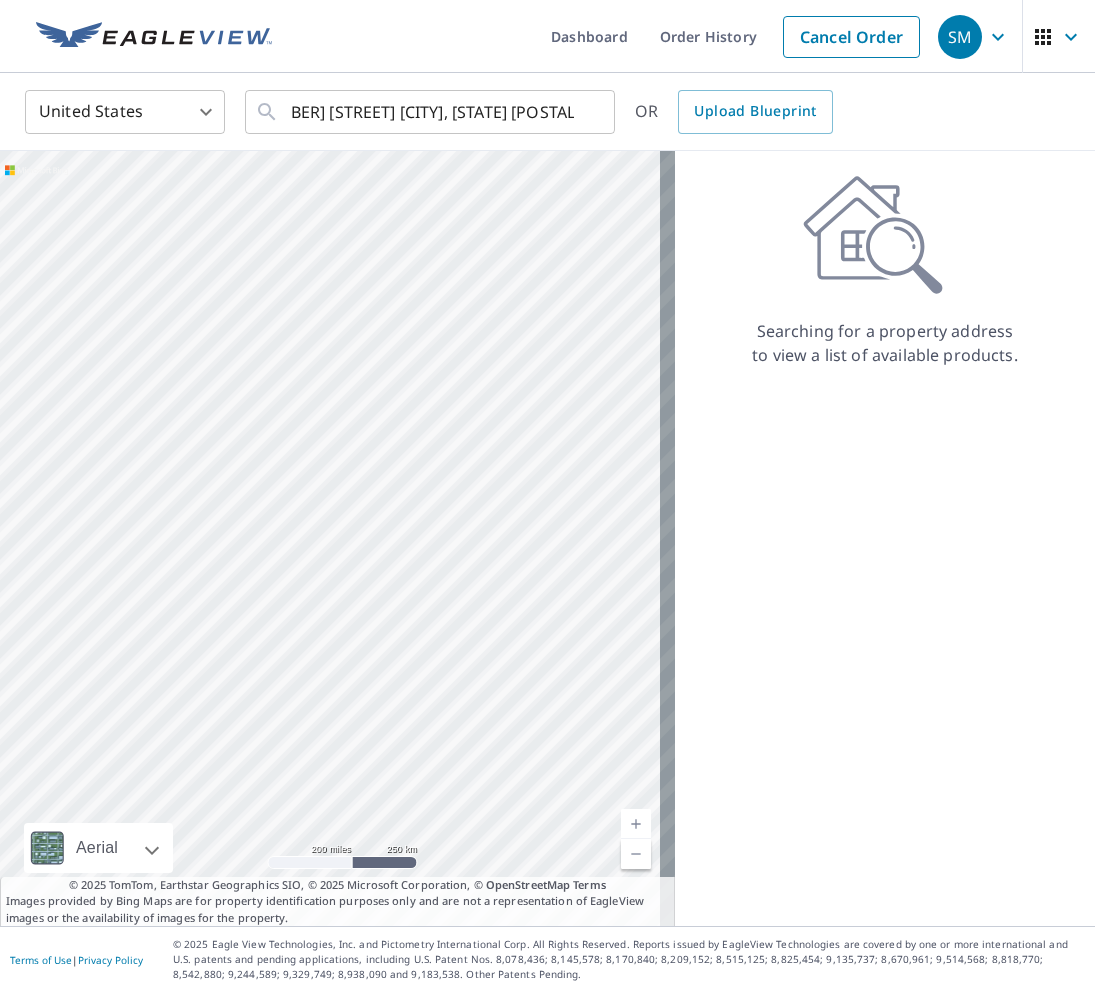 scroll, scrollTop: 0, scrollLeft: 0, axis: both 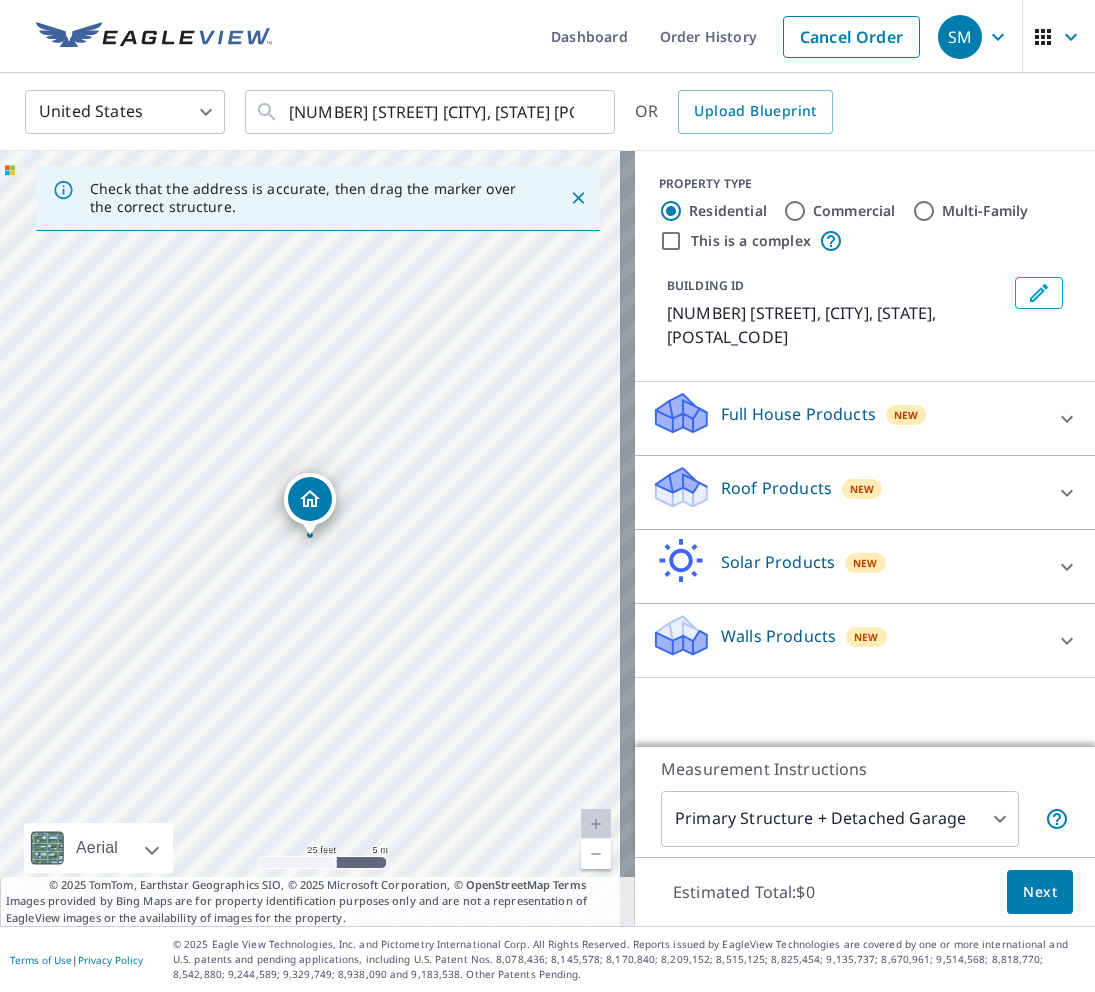 click on "Roof Products New" at bounding box center (847, 492) 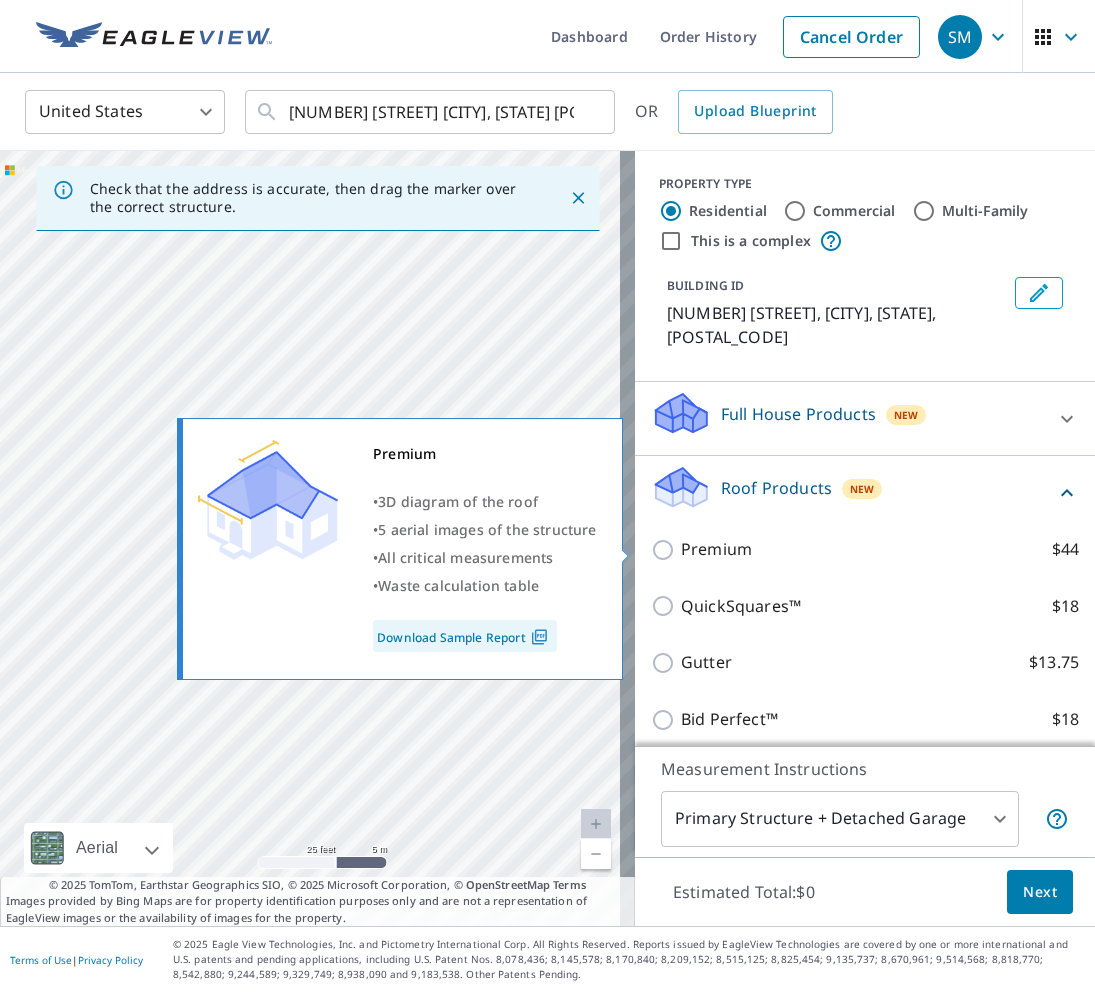 click on "Premium" at bounding box center (716, 549) 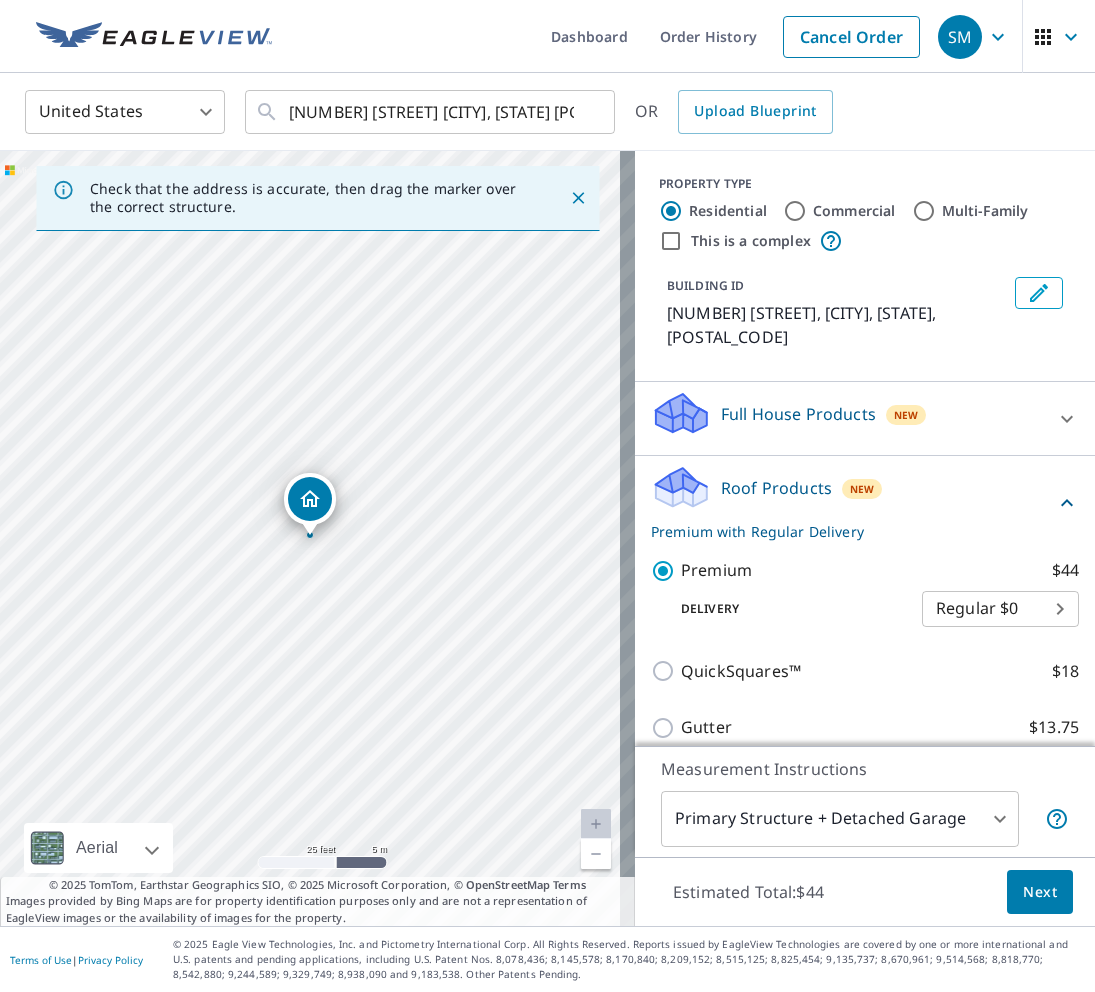 click on "Next" at bounding box center (1040, 892) 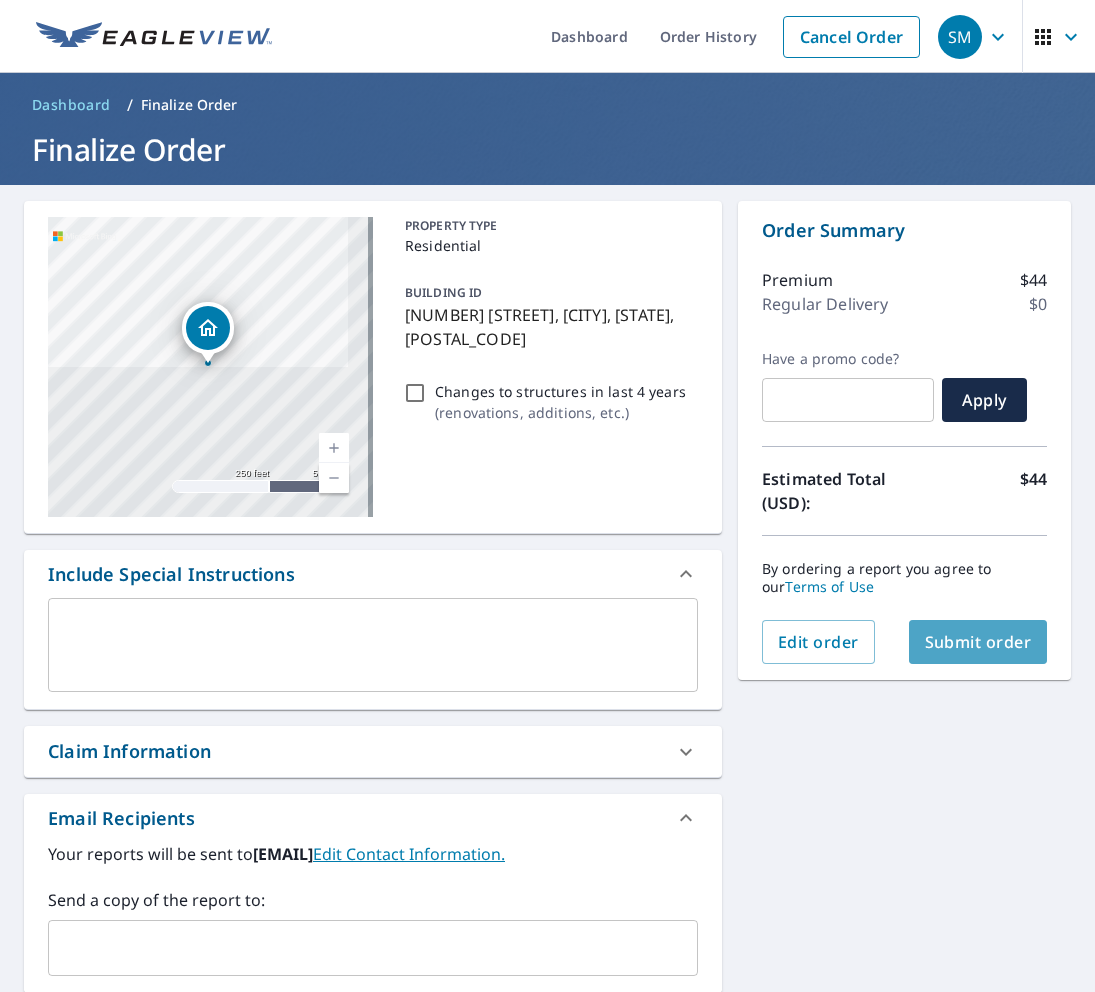 click on "Submit order" at bounding box center [978, 642] 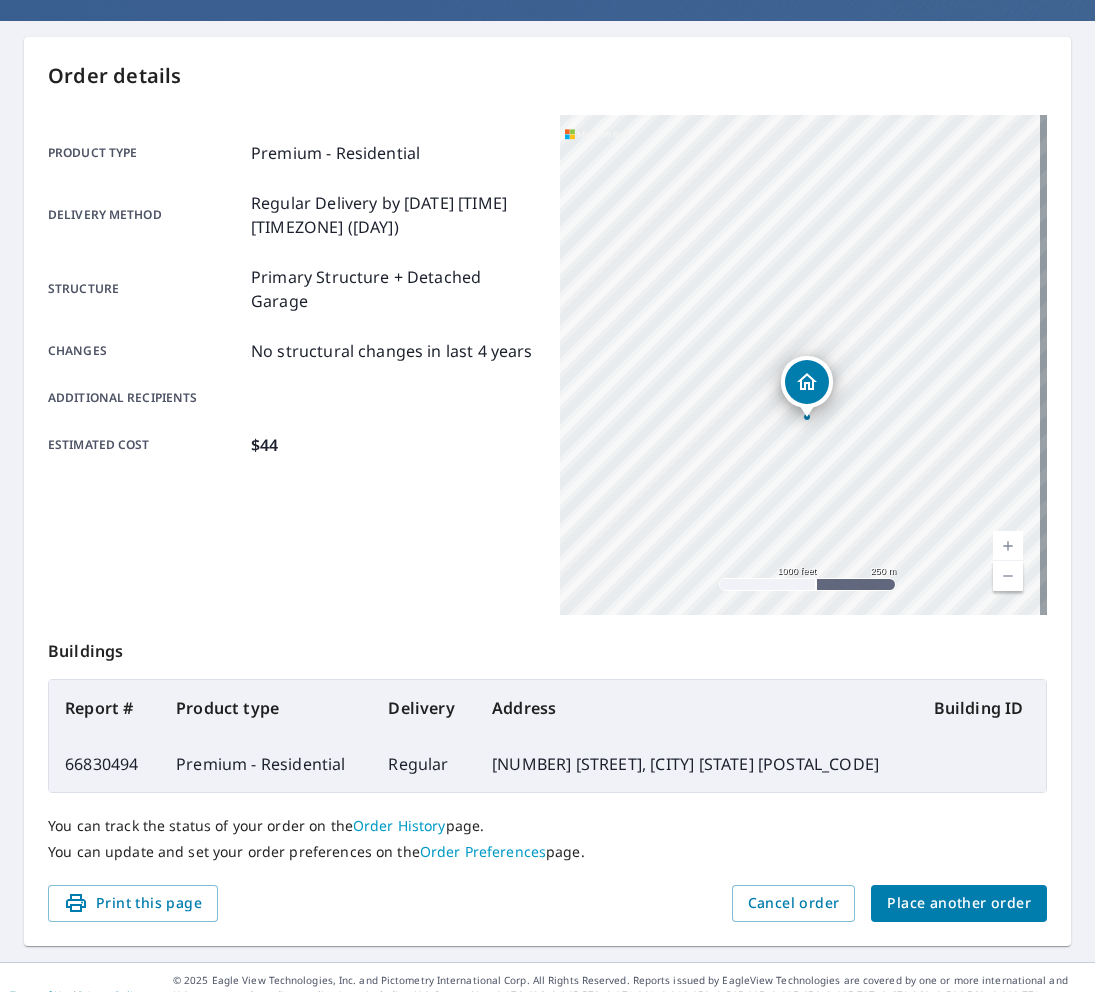 scroll, scrollTop: 200, scrollLeft: 0, axis: vertical 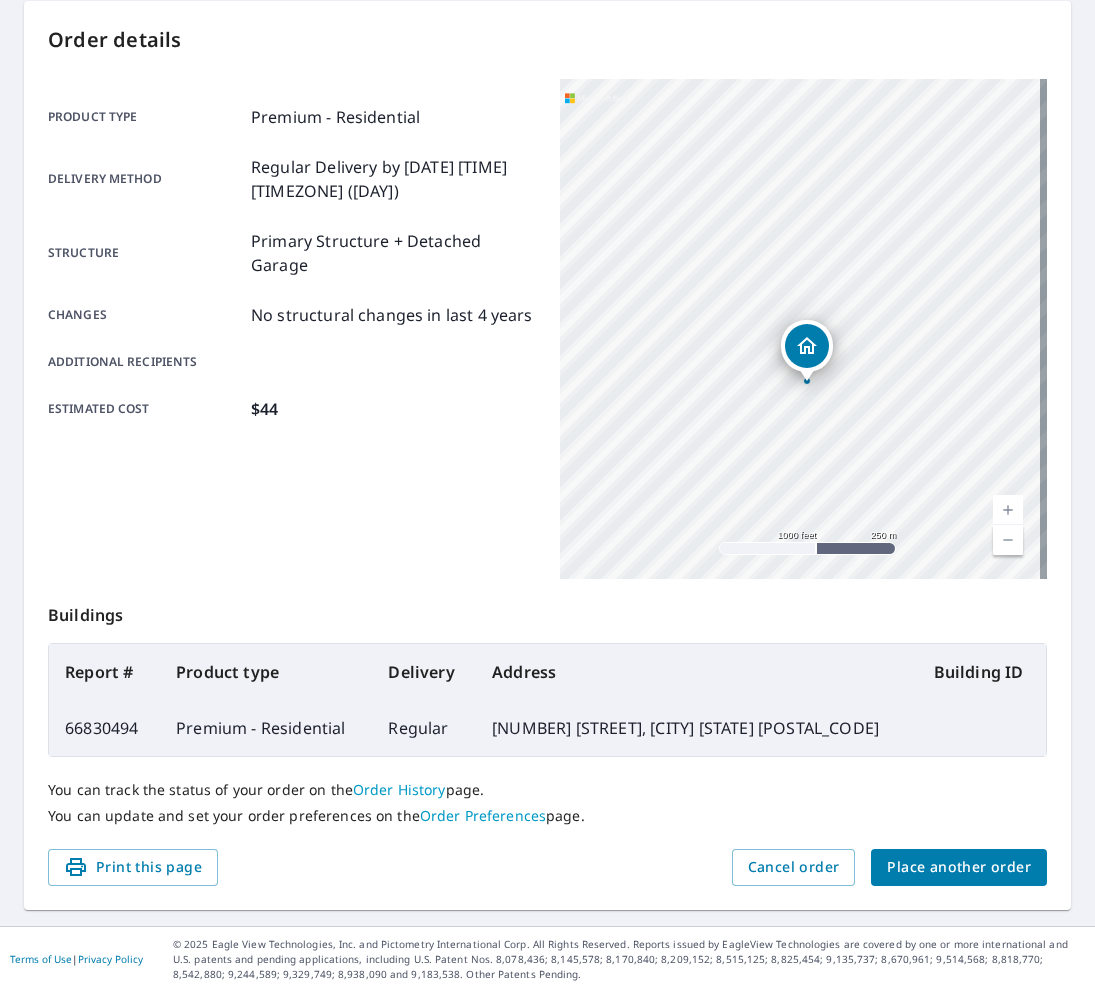 click on "Place another order" at bounding box center (959, 867) 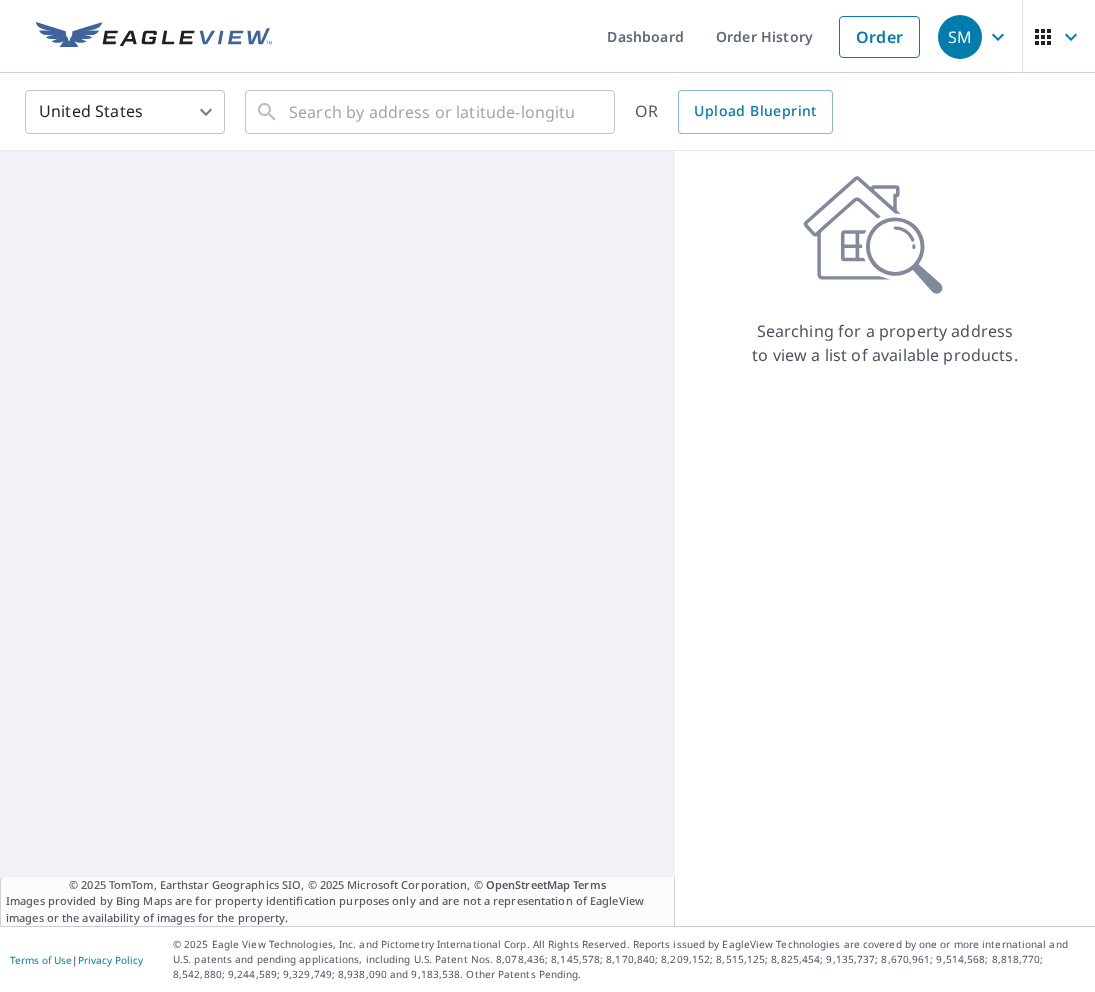 scroll, scrollTop: 0, scrollLeft: 0, axis: both 